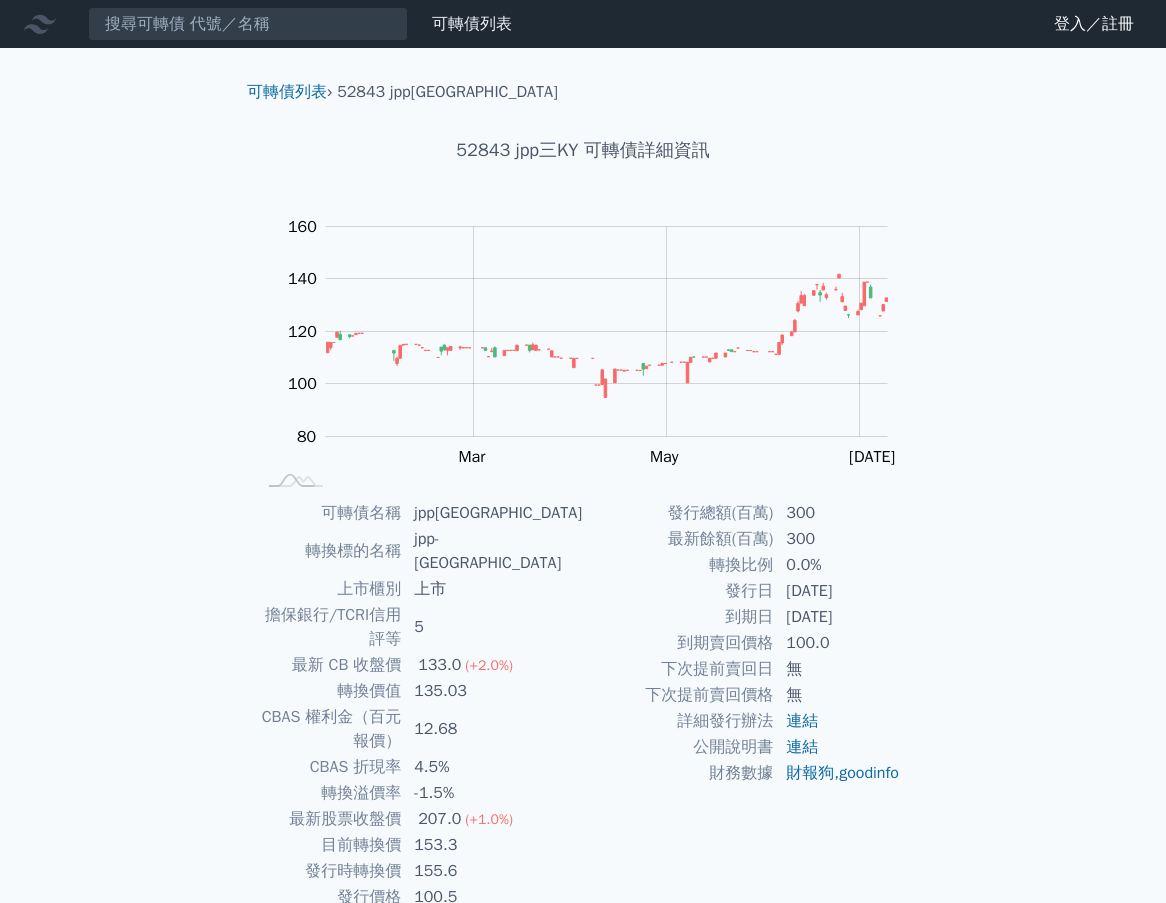 scroll, scrollTop: 0, scrollLeft: 0, axis: both 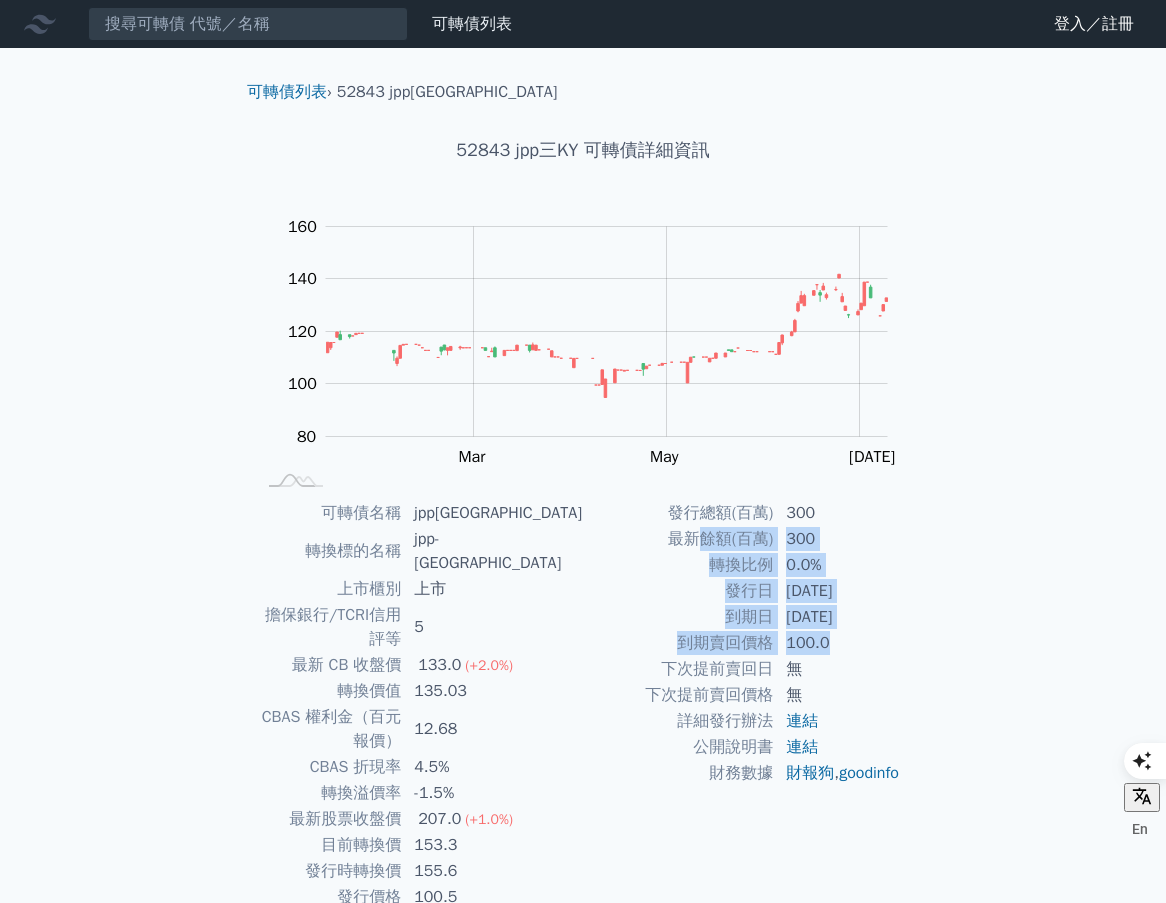 drag, startPoint x: 697, startPoint y: 528, endPoint x: 867, endPoint y: 644, distance: 205.80574 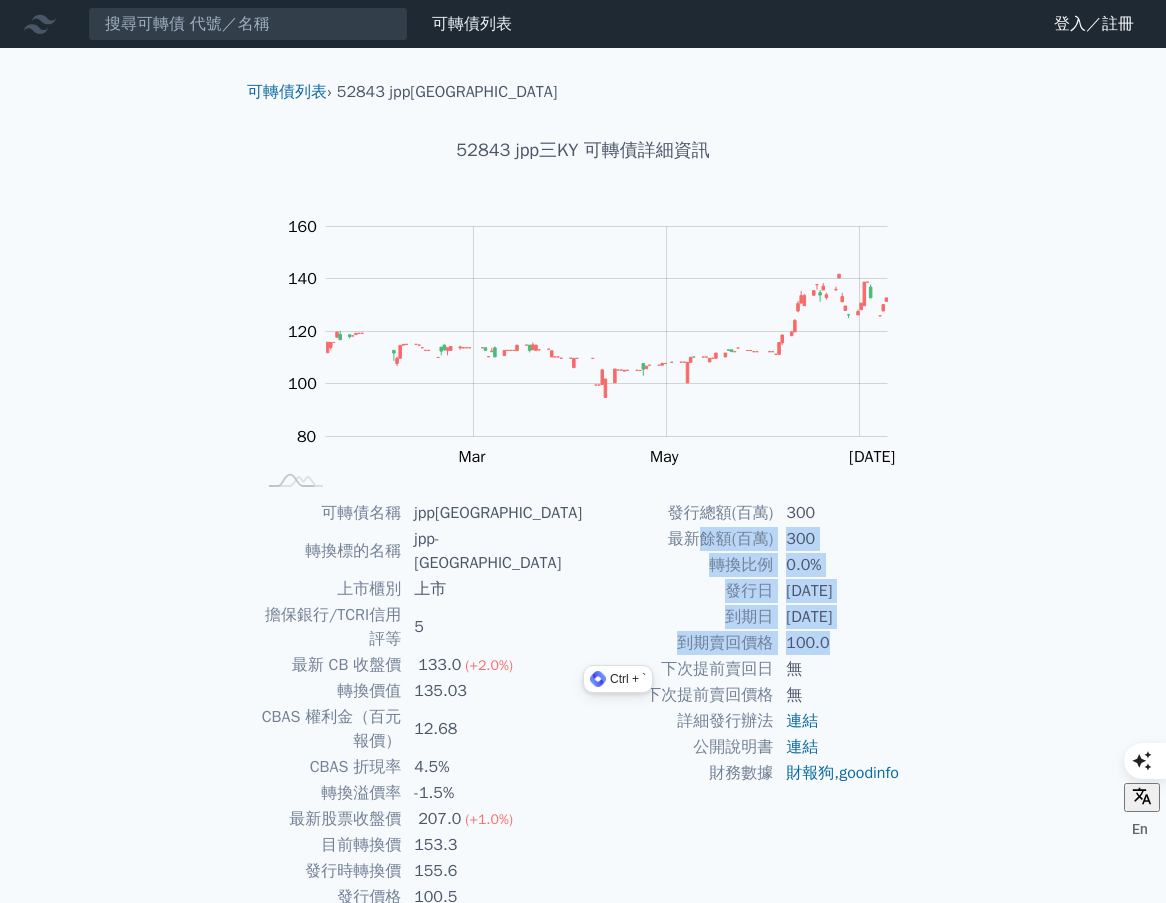 click 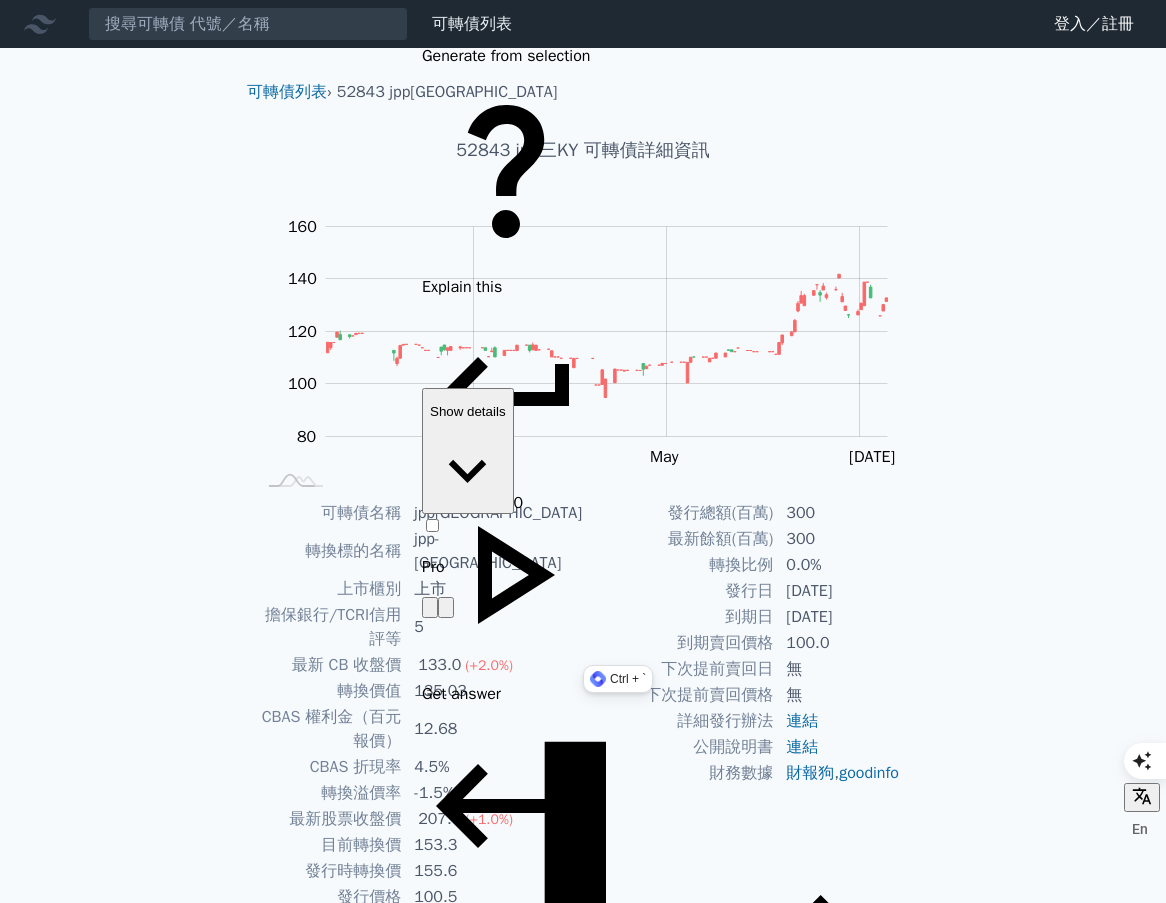 click on "無" at bounding box center [842, 669] 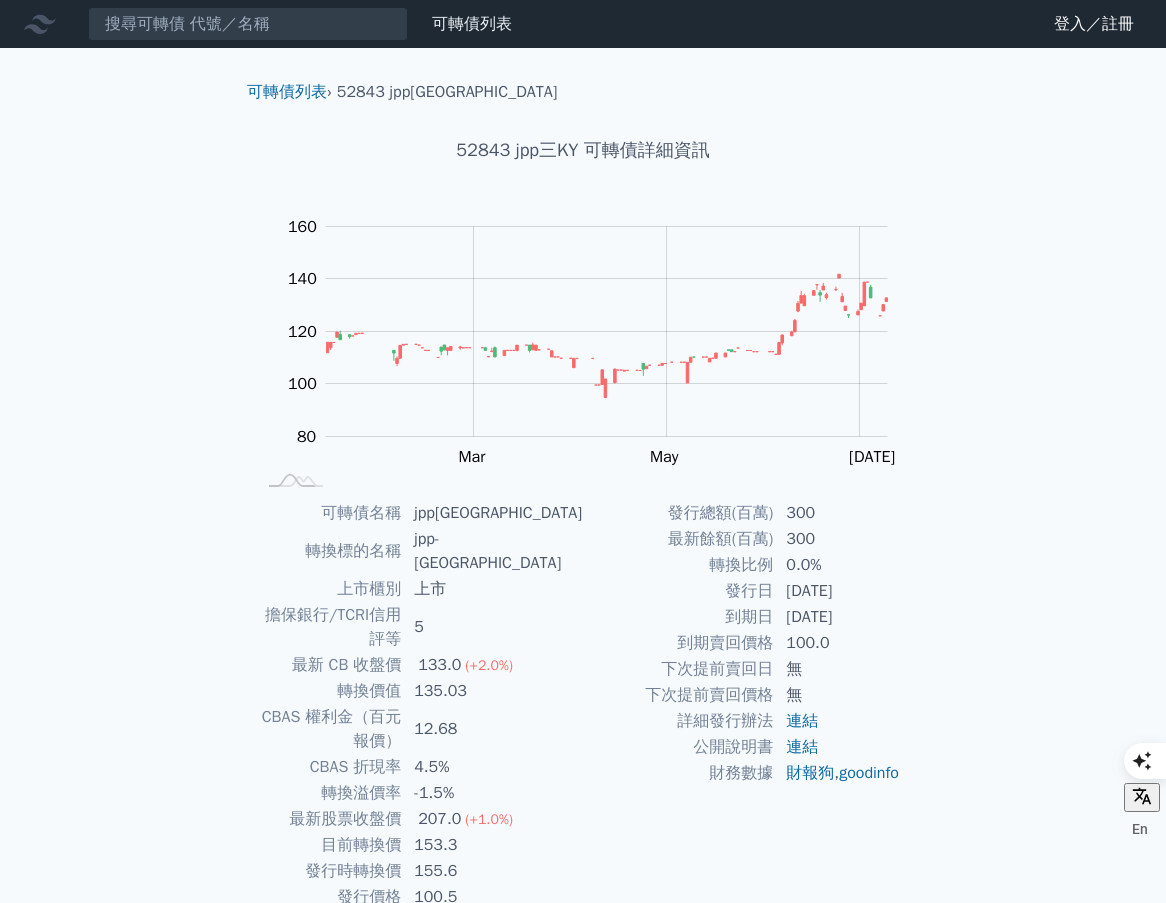 click on "207.0" at bounding box center [439, 819] 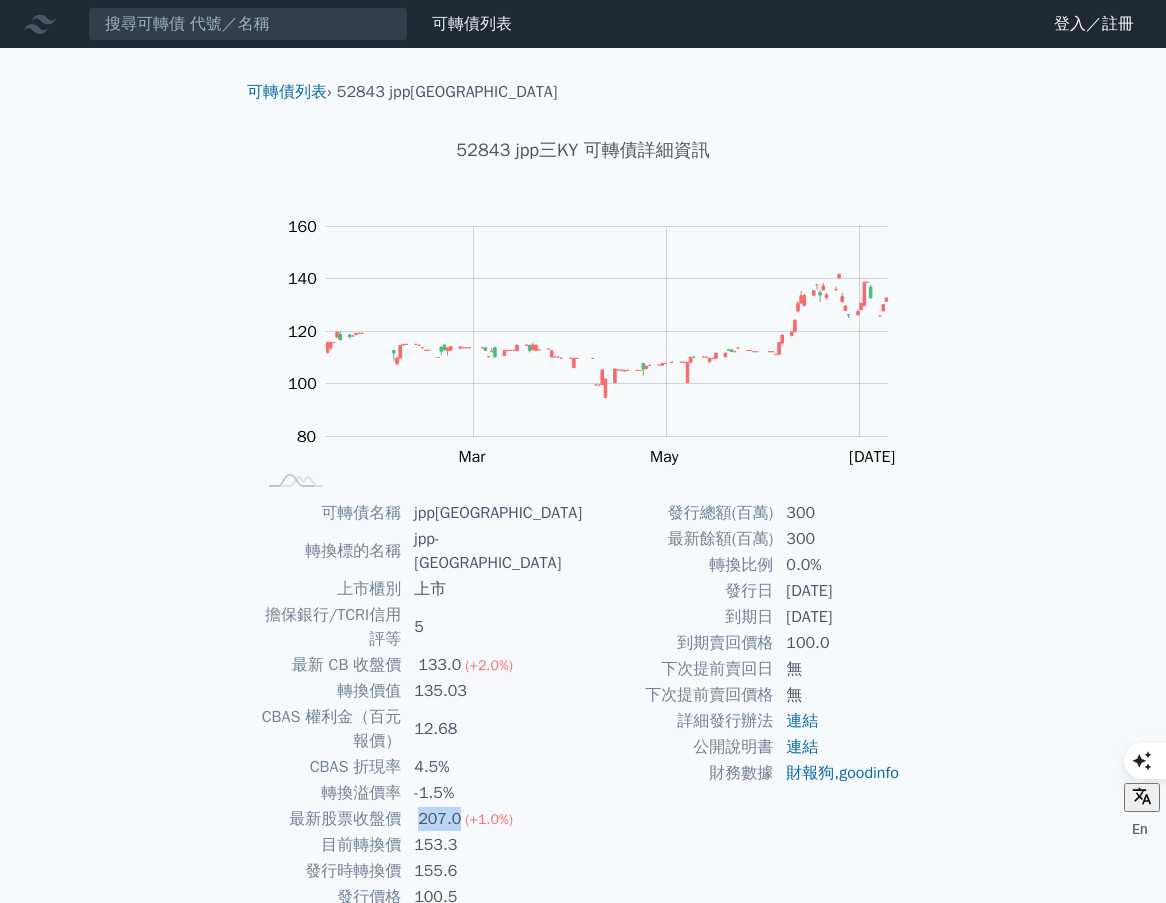 click on "207.0" at bounding box center [439, 819] 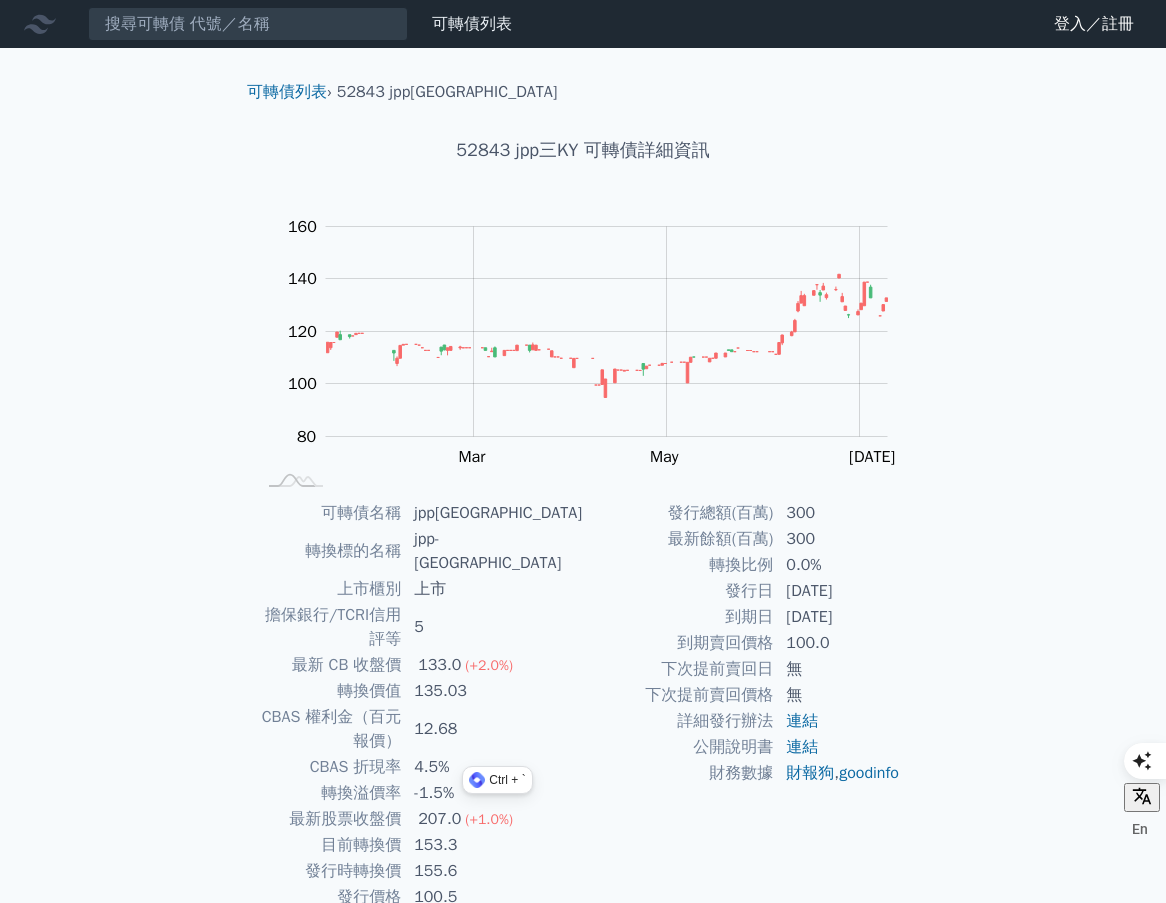 click on "下次提前賣回價格" at bounding box center [678, 695] 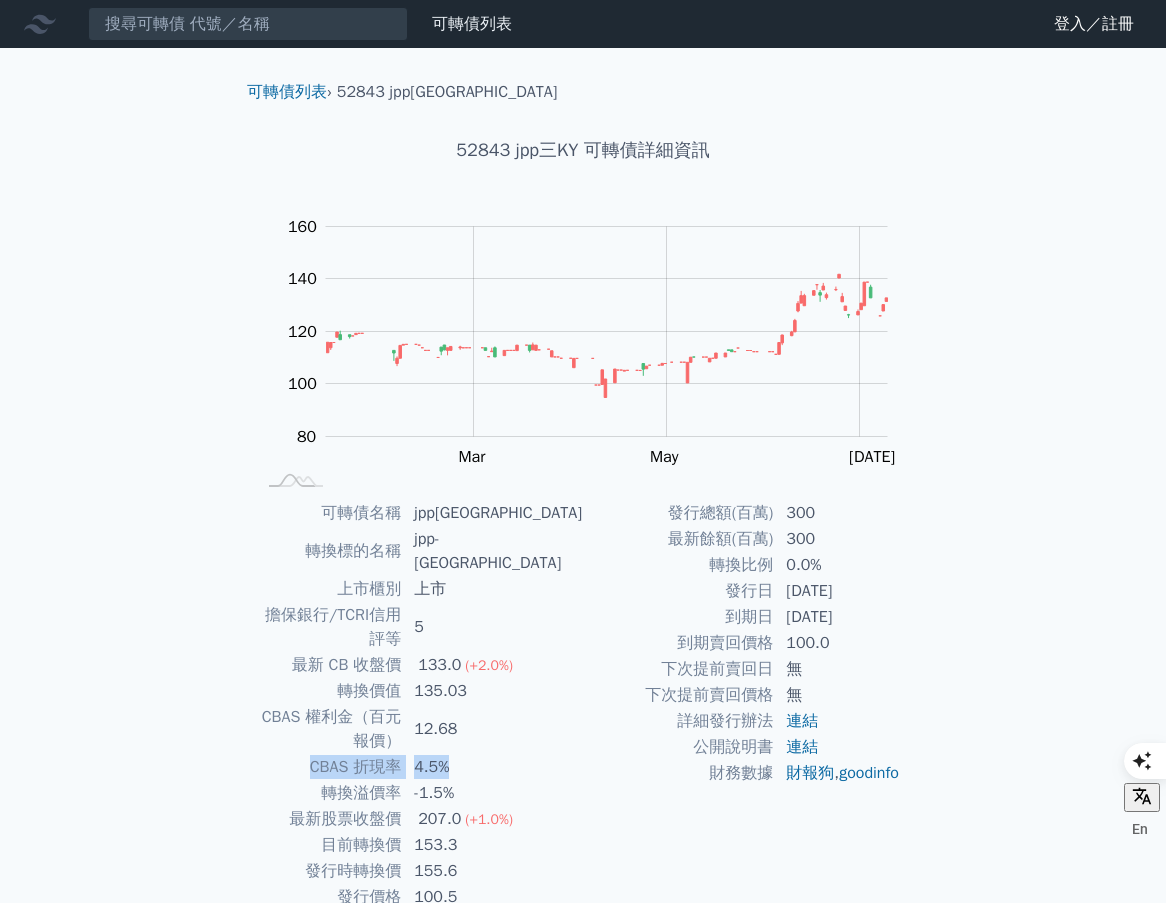 drag, startPoint x: 353, startPoint y: 701, endPoint x: 547, endPoint y: 701, distance: 194 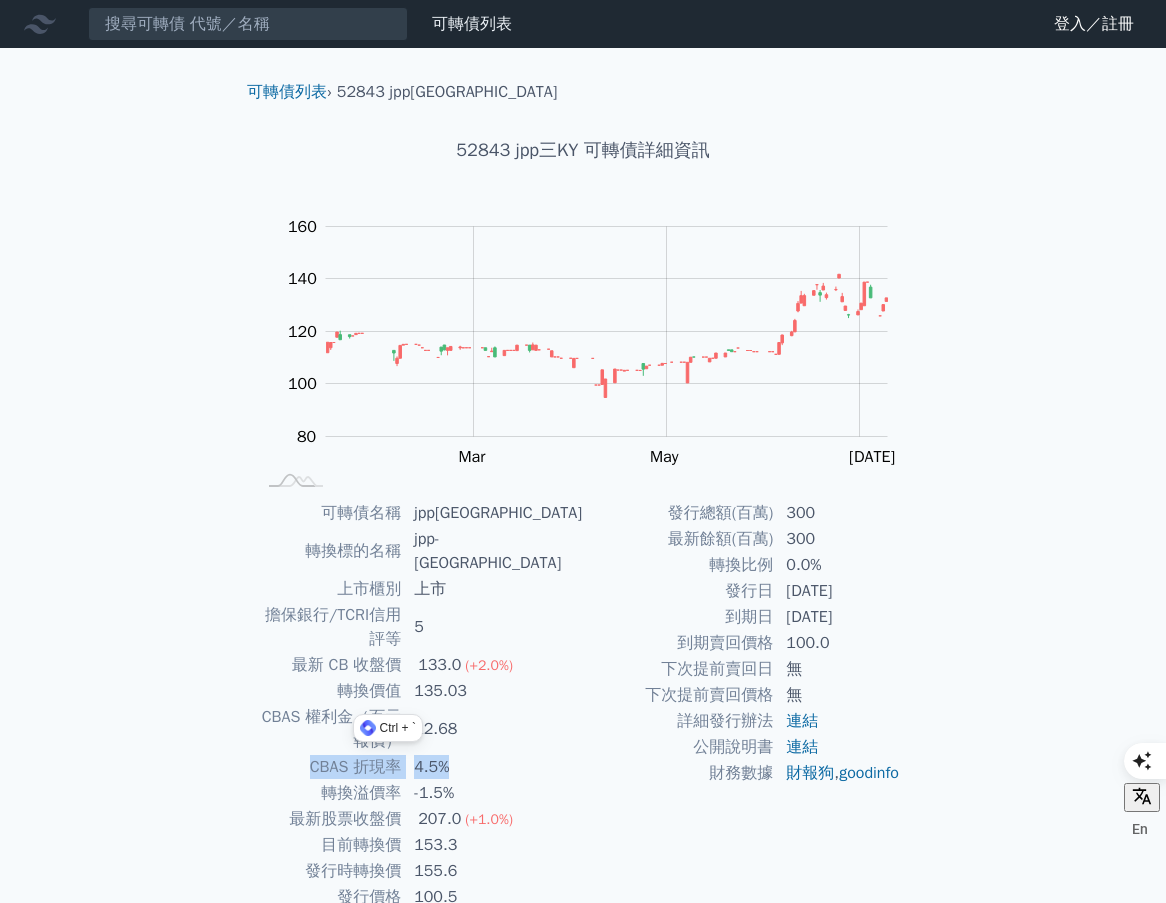 click on "4.5%" at bounding box center (492, 767) 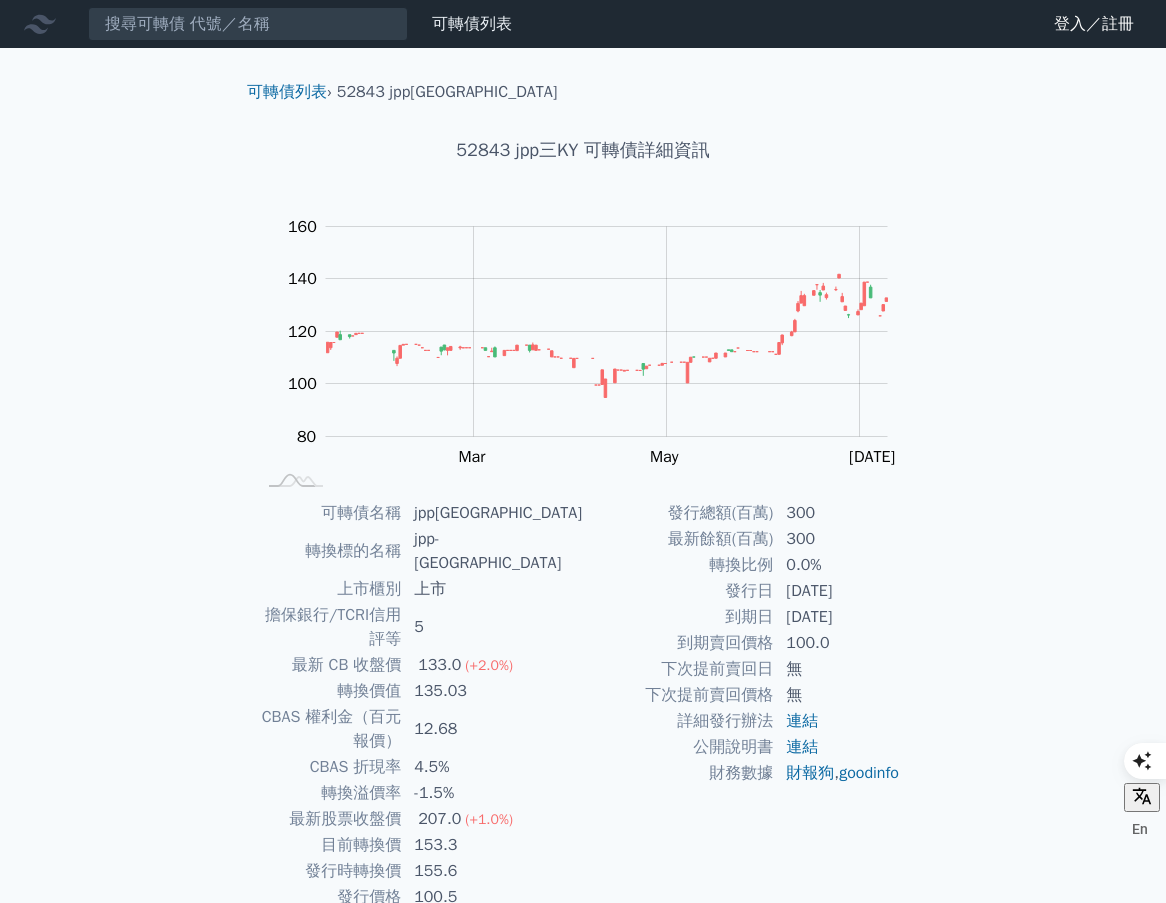click on "-1.5%" at bounding box center [492, 793] 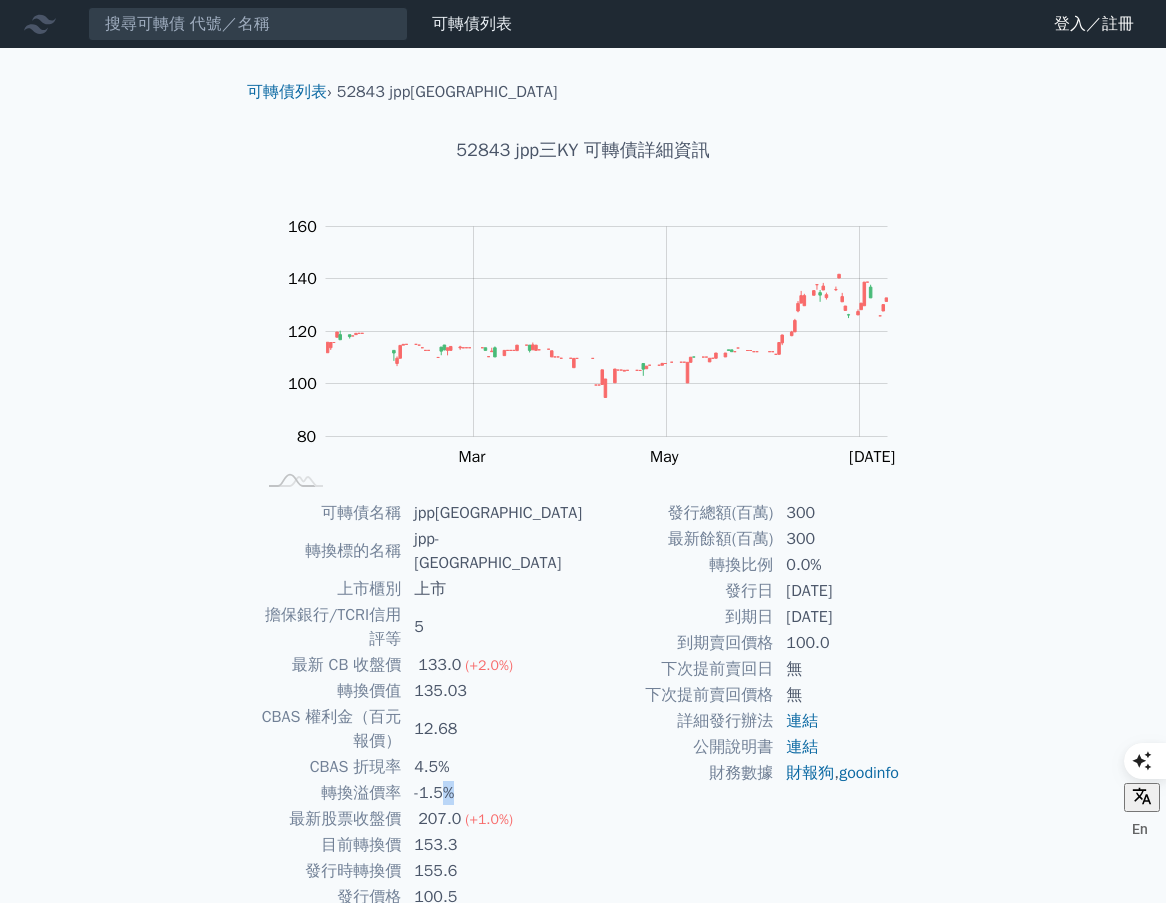 click on "-1.5%" at bounding box center (492, 793) 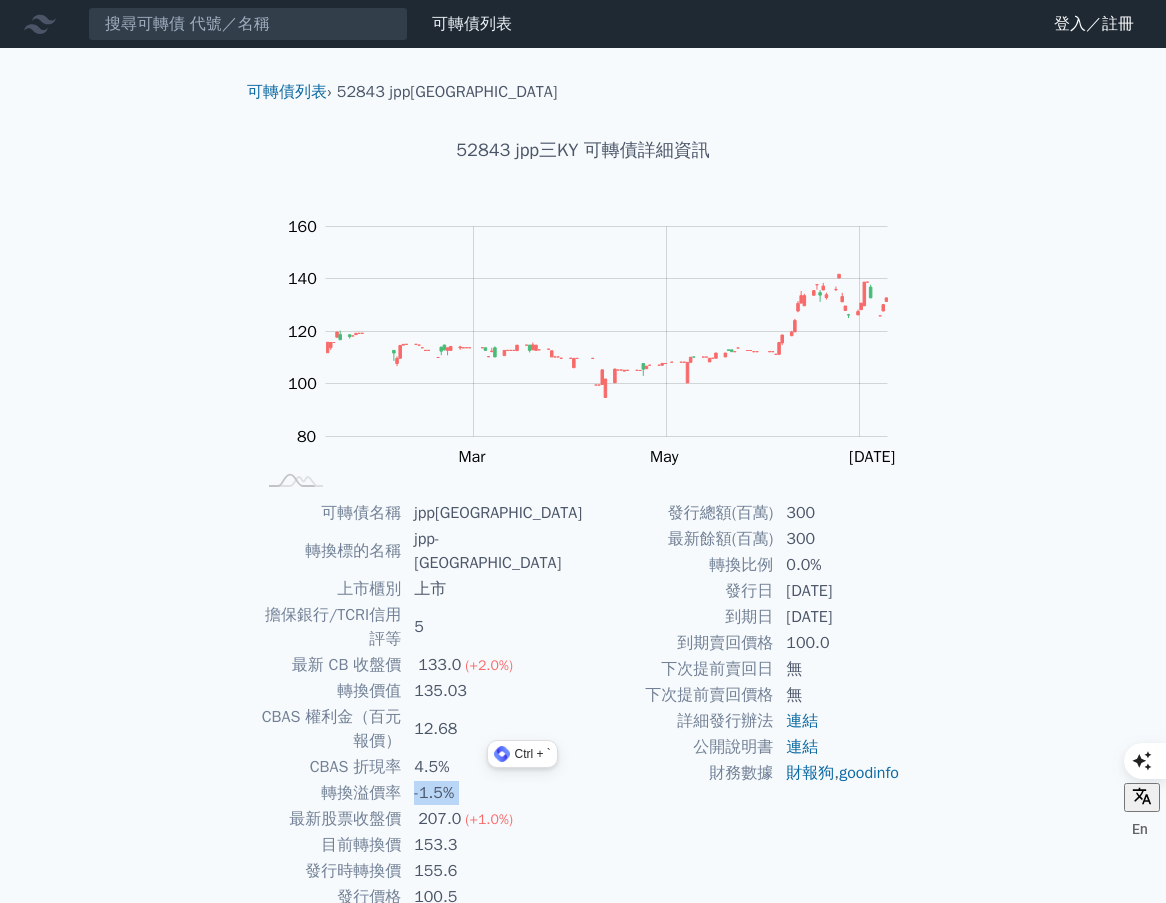 click on "-1.5%" at bounding box center [492, 793] 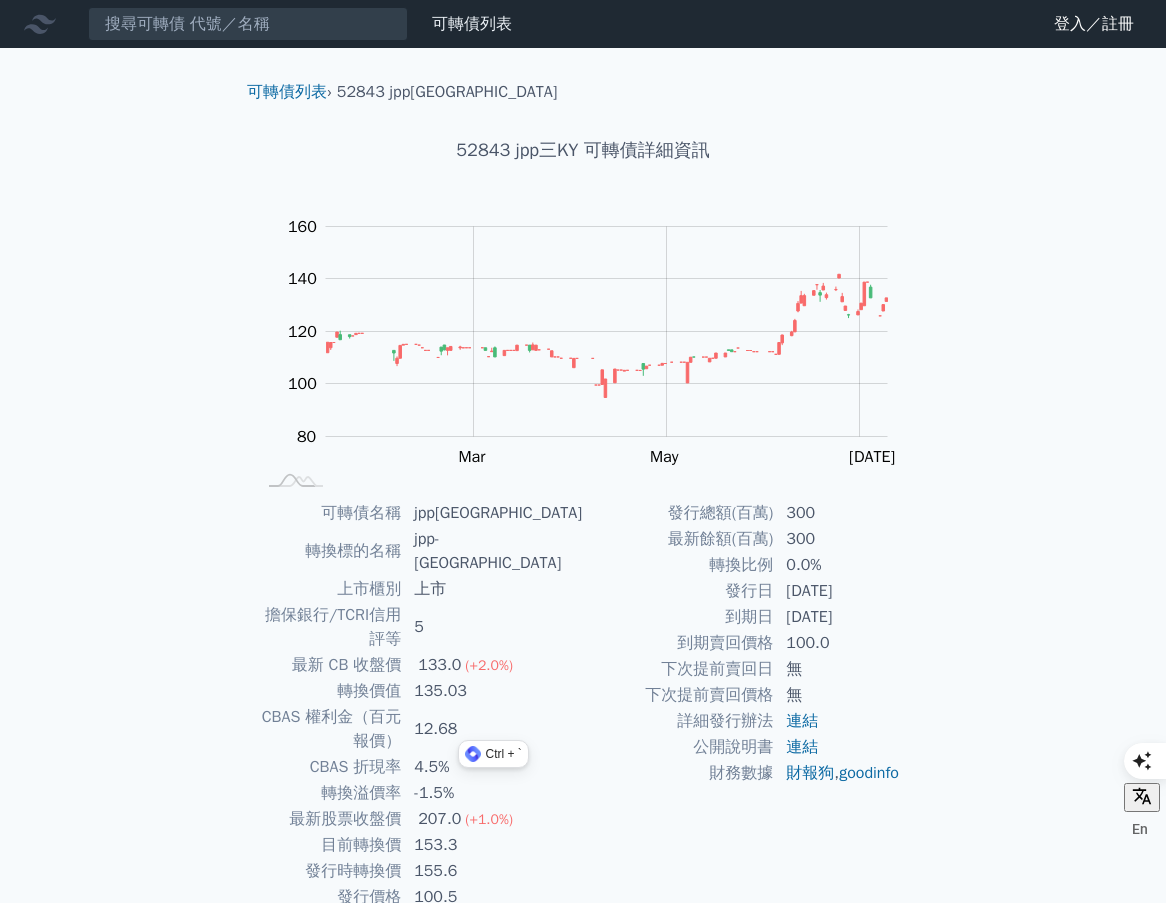click on "153.3" at bounding box center [492, 845] 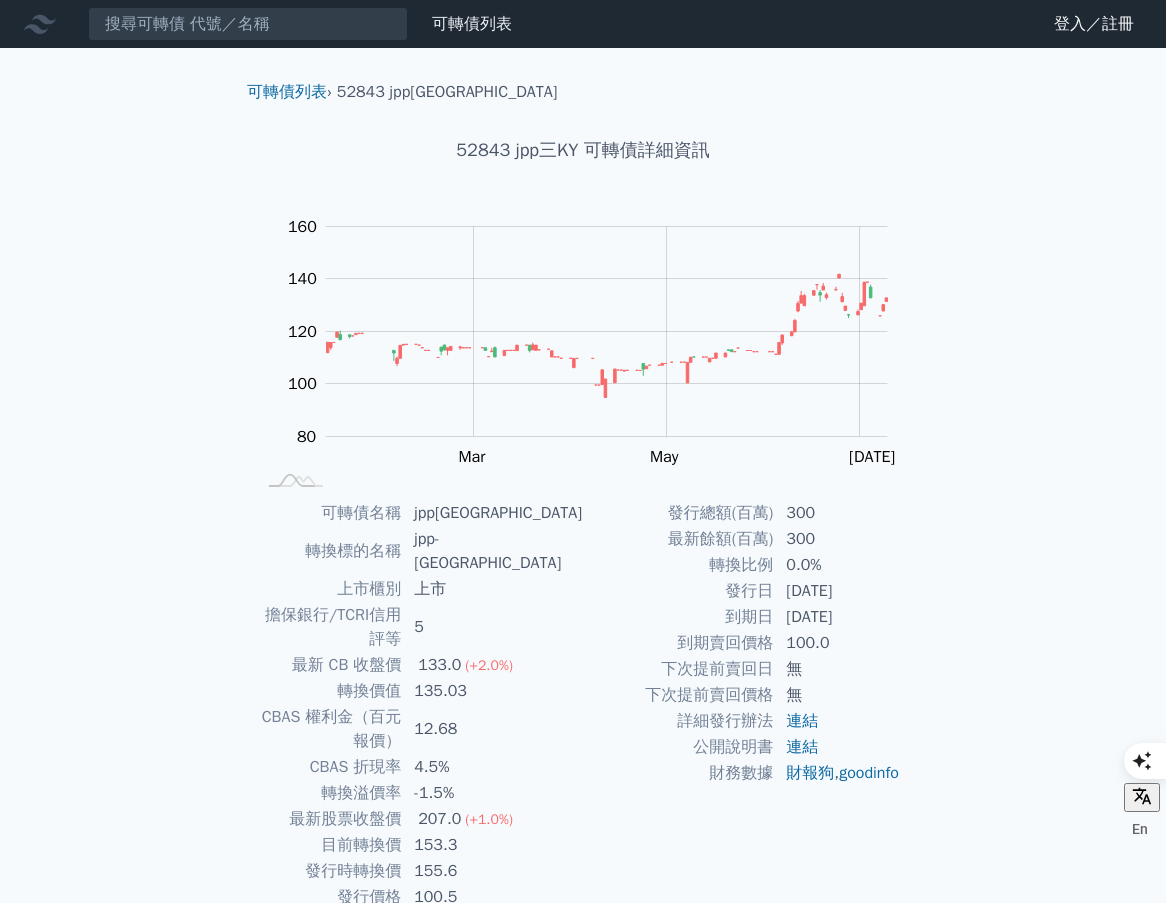 click on "52843 jpp三KY 可轉債詳細資訊" at bounding box center (583, 150) 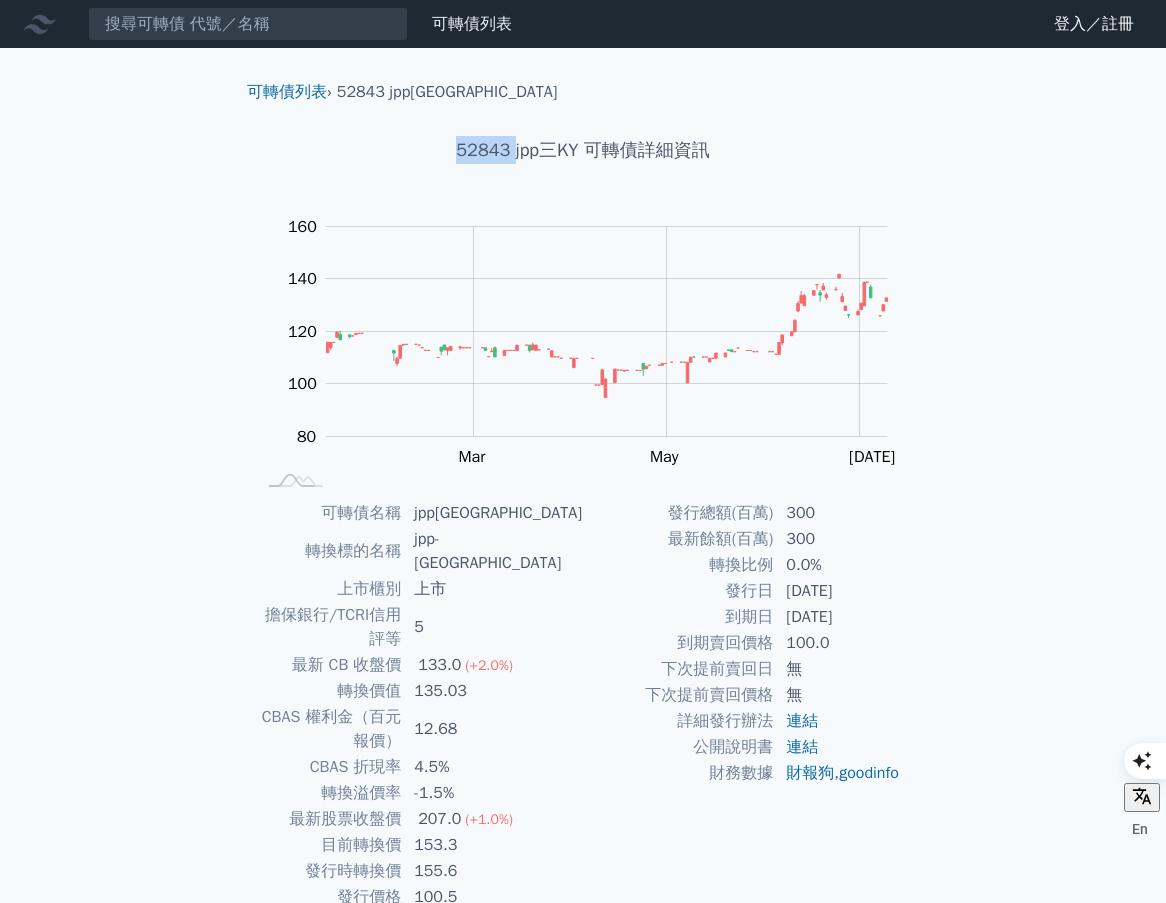 click on "52843 jpp三KY 可轉債詳細資訊" at bounding box center [583, 150] 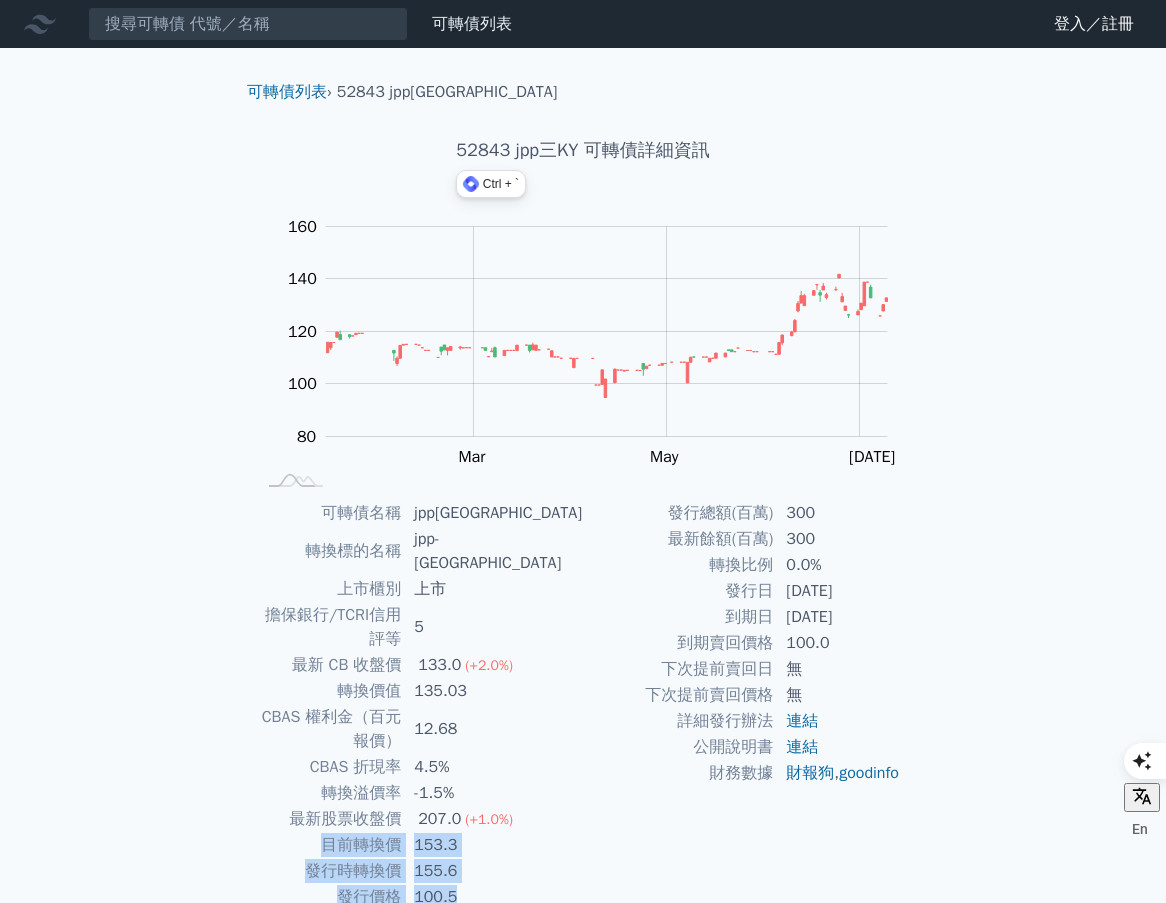 drag, startPoint x: 364, startPoint y: 772, endPoint x: 512, endPoint y: 812, distance: 153.31015 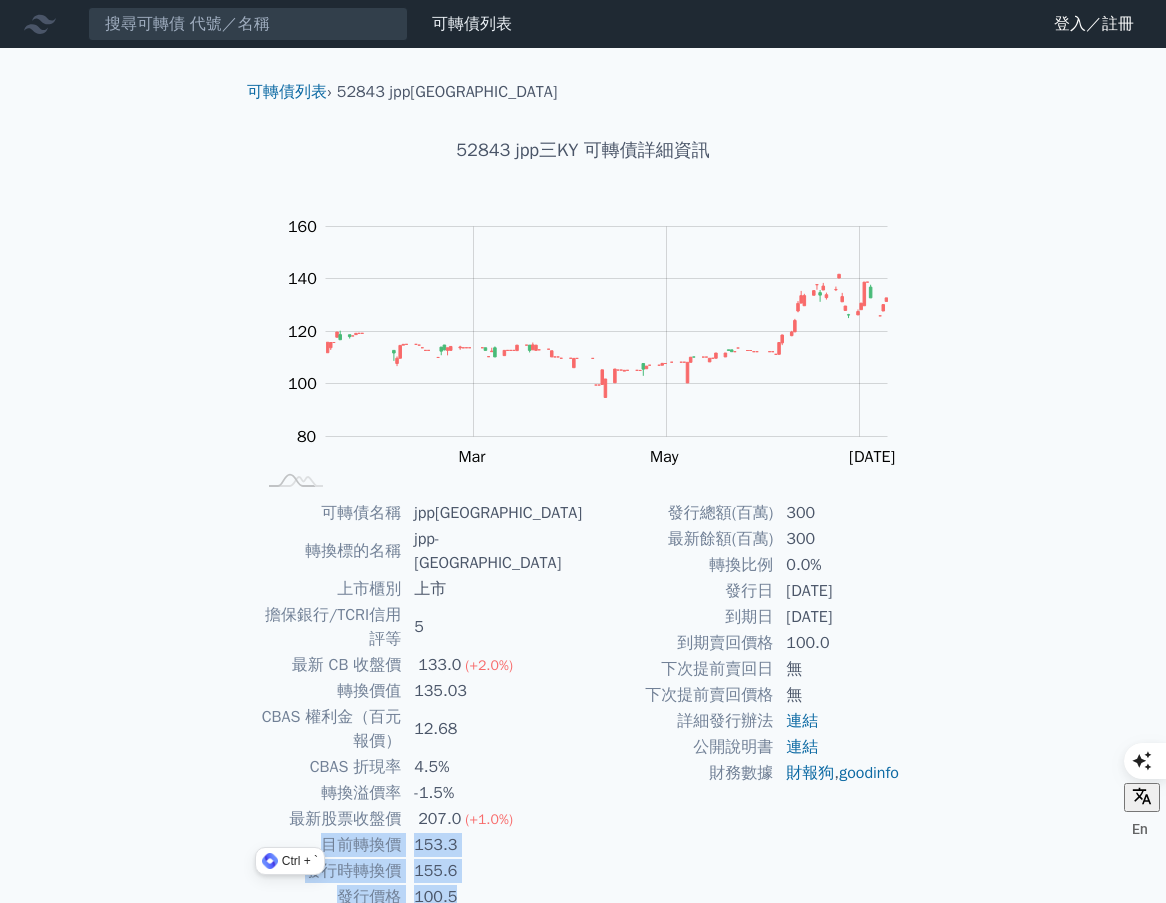 click on "100.5" at bounding box center [492, 897] 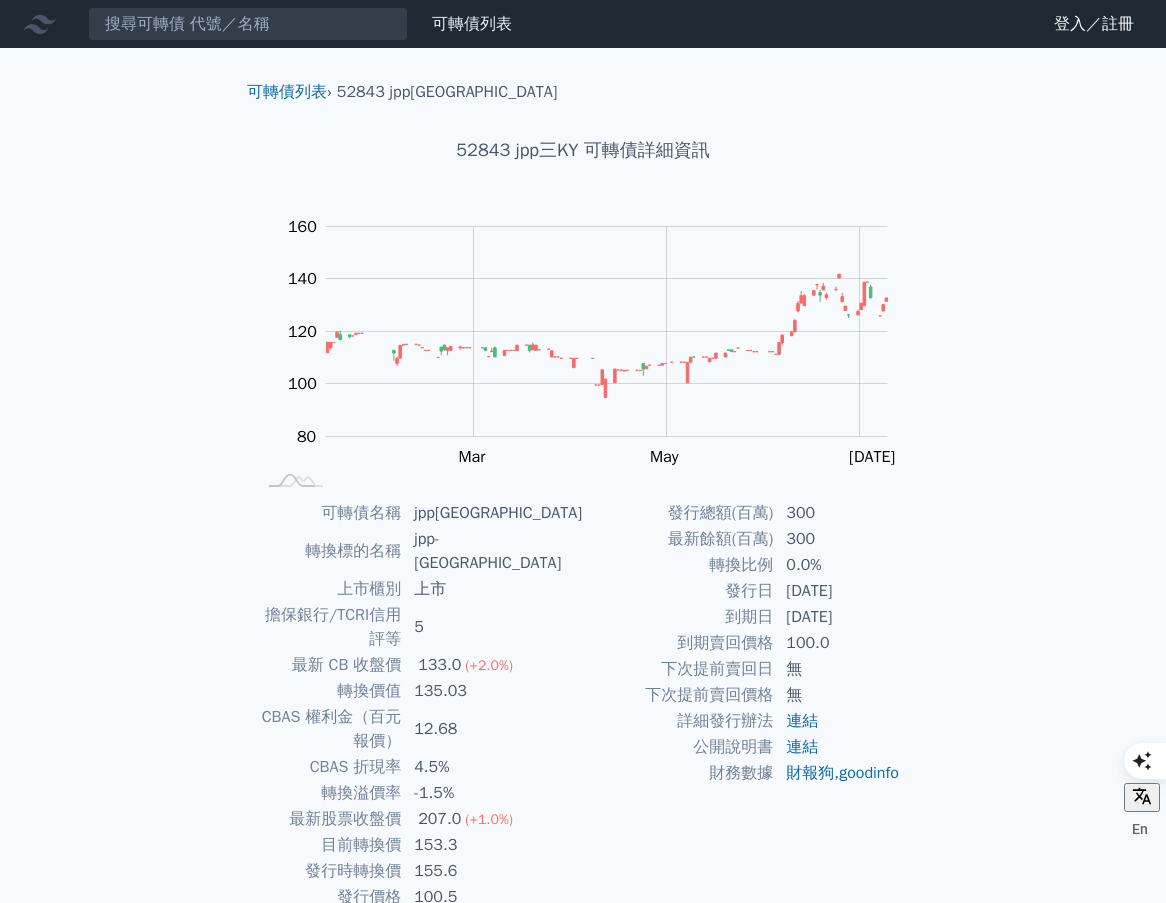 click on "最新 CB 收盤價" at bounding box center (328, 665) 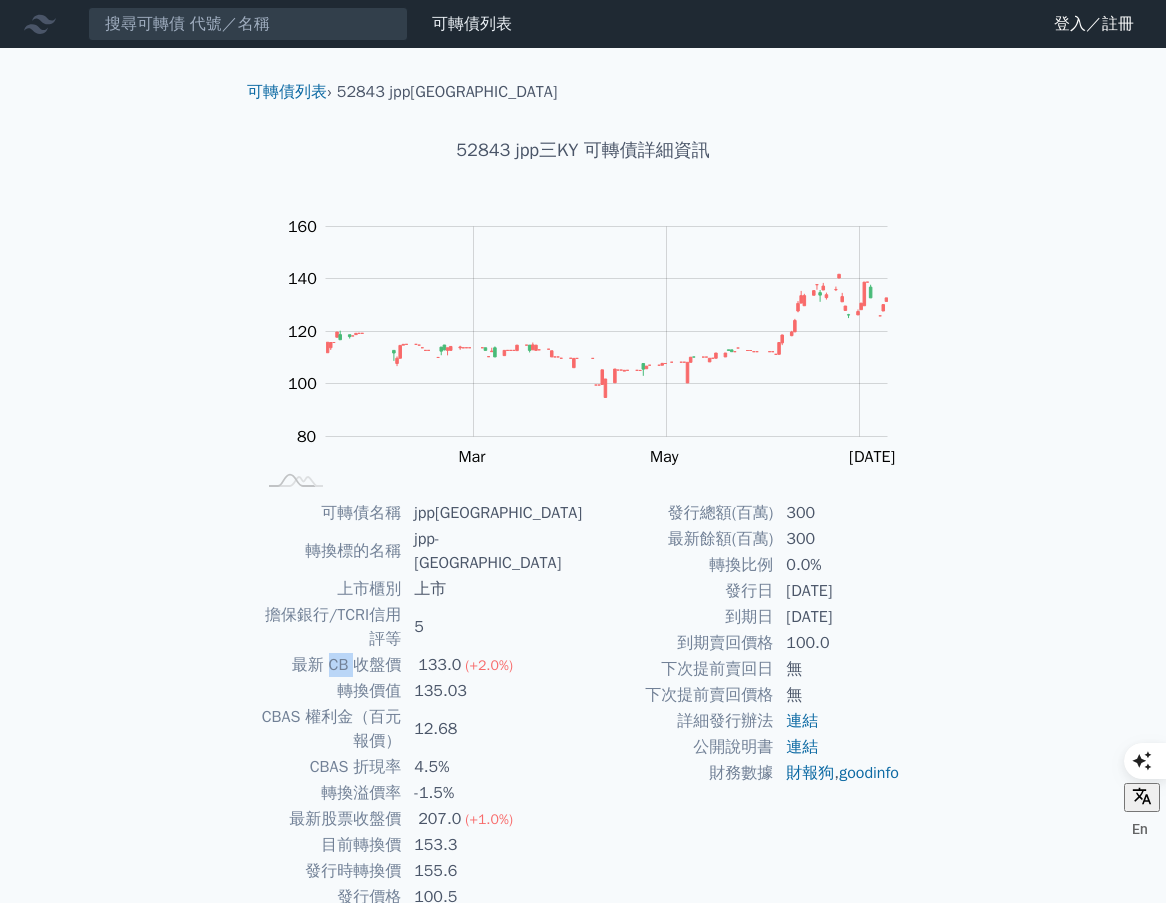 click on "最新 CB 收盤價" at bounding box center (328, 665) 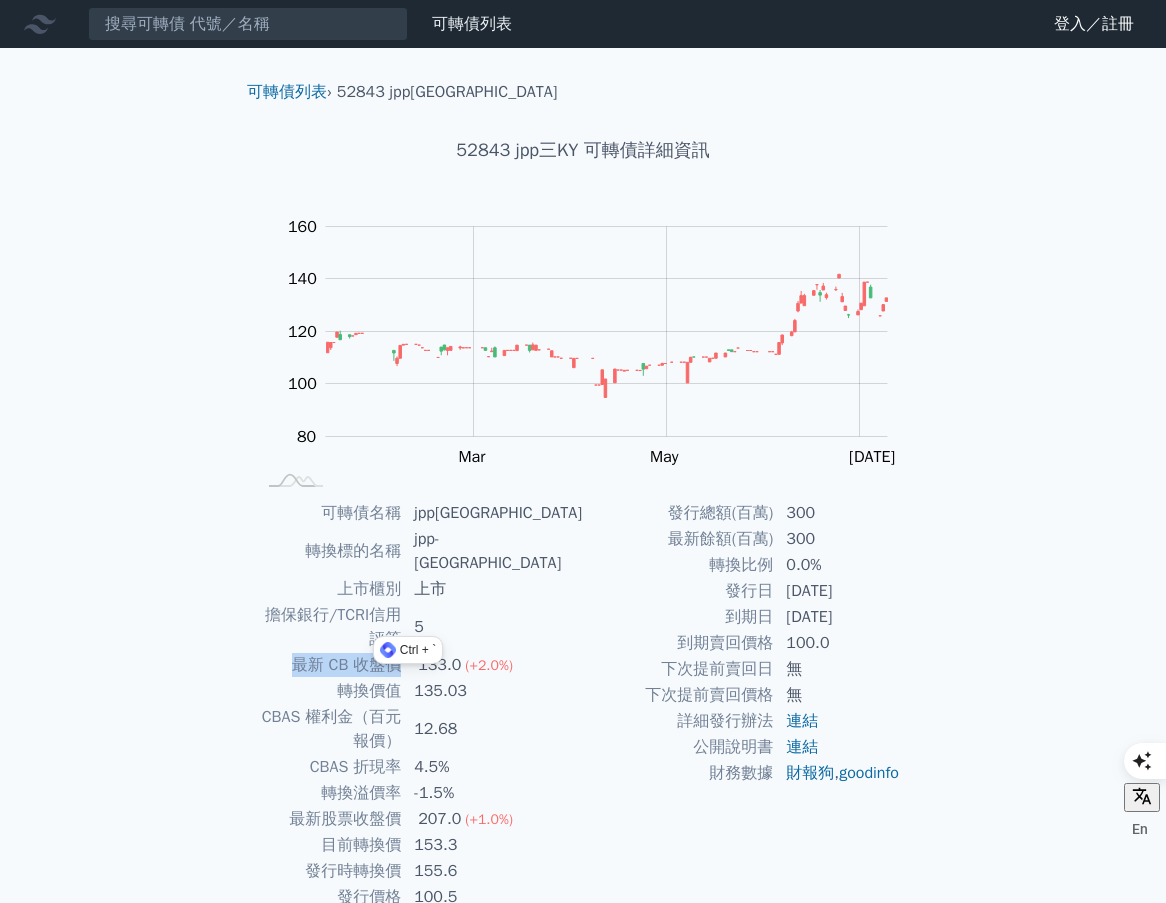 click on "最新 CB 收盤價" at bounding box center [328, 665] 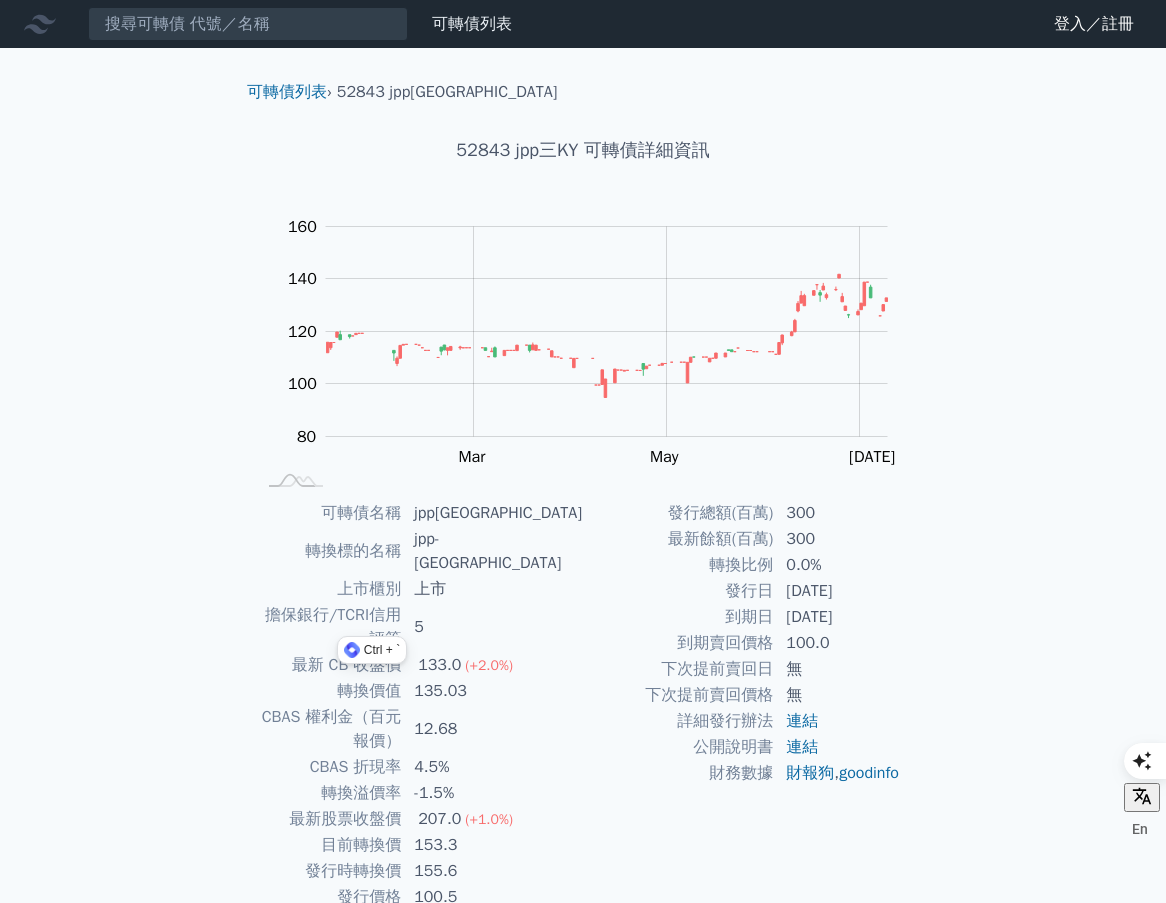 click on "-1.5%" at bounding box center [492, 793] 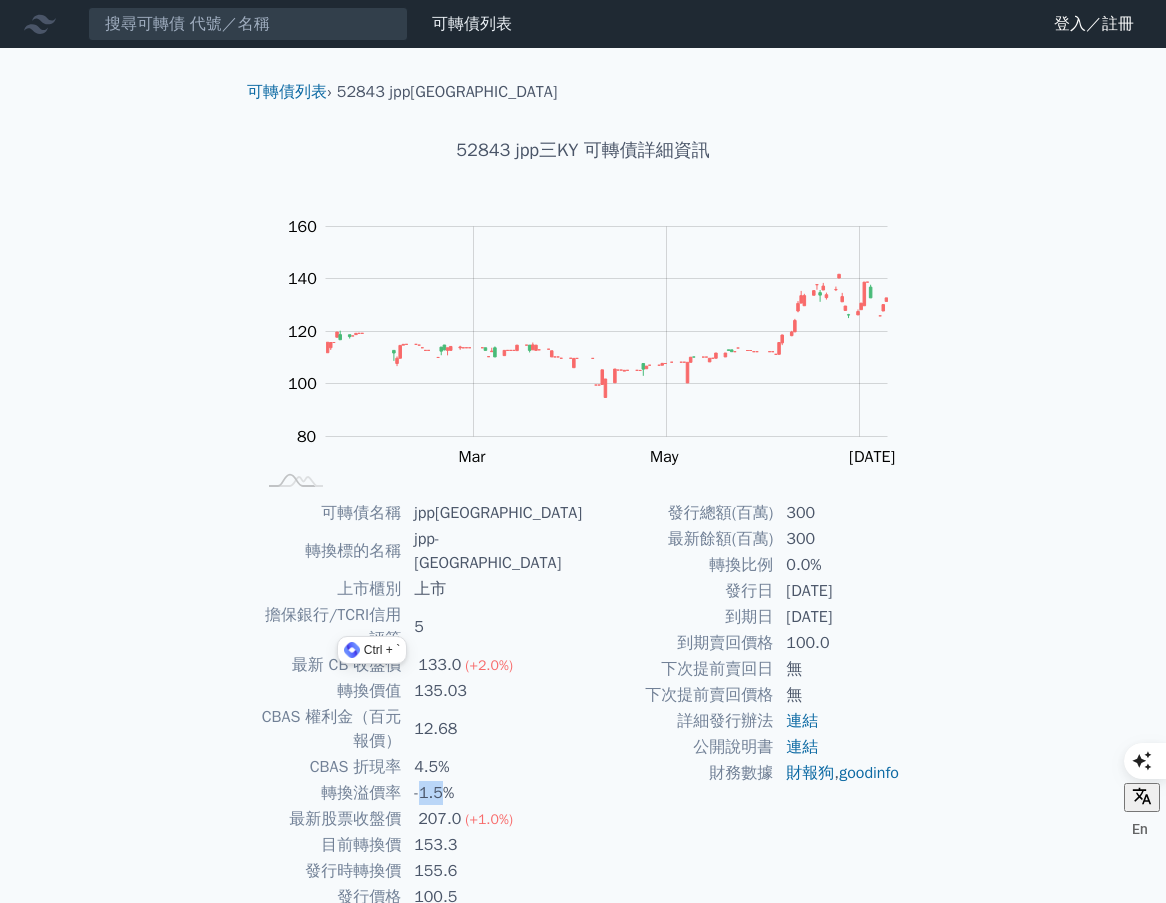 click on "-1.5%" at bounding box center (492, 793) 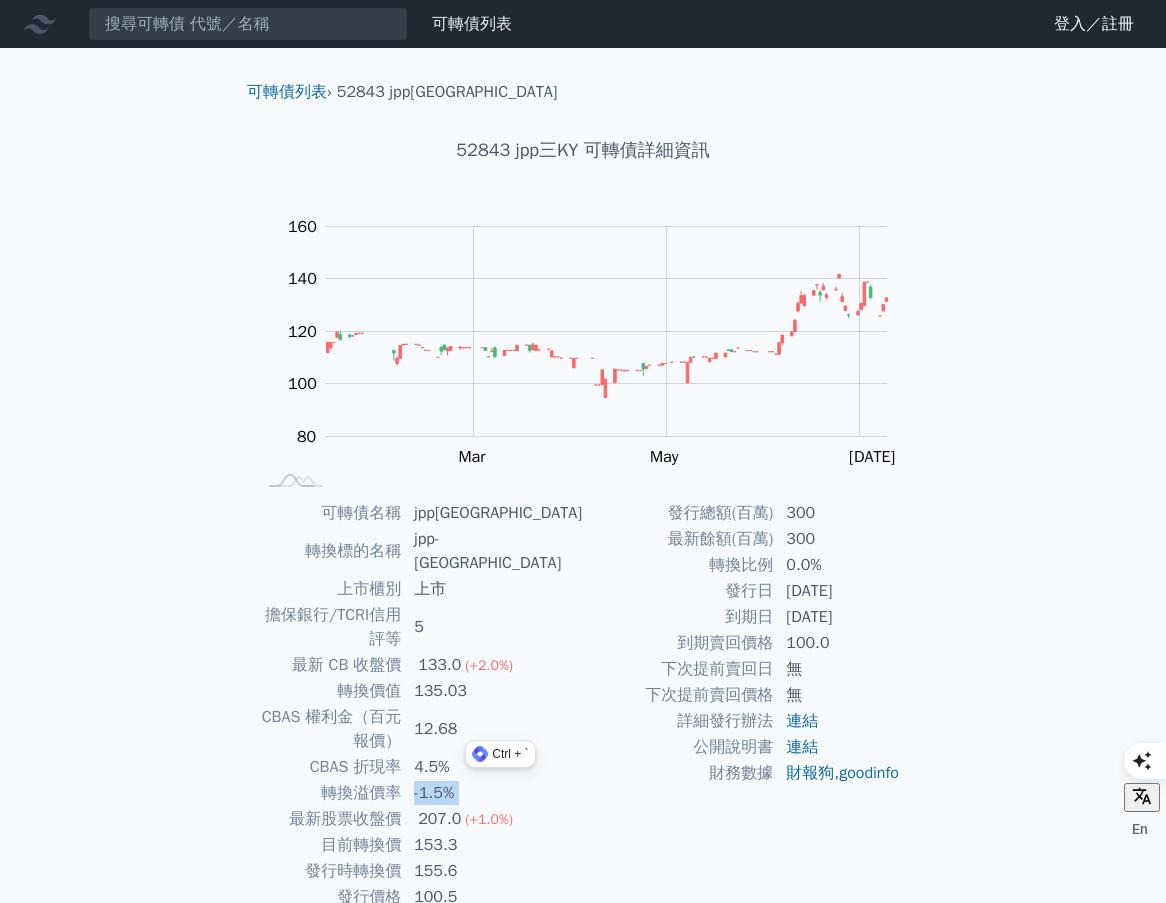 click on "-1.5%" at bounding box center [492, 793] 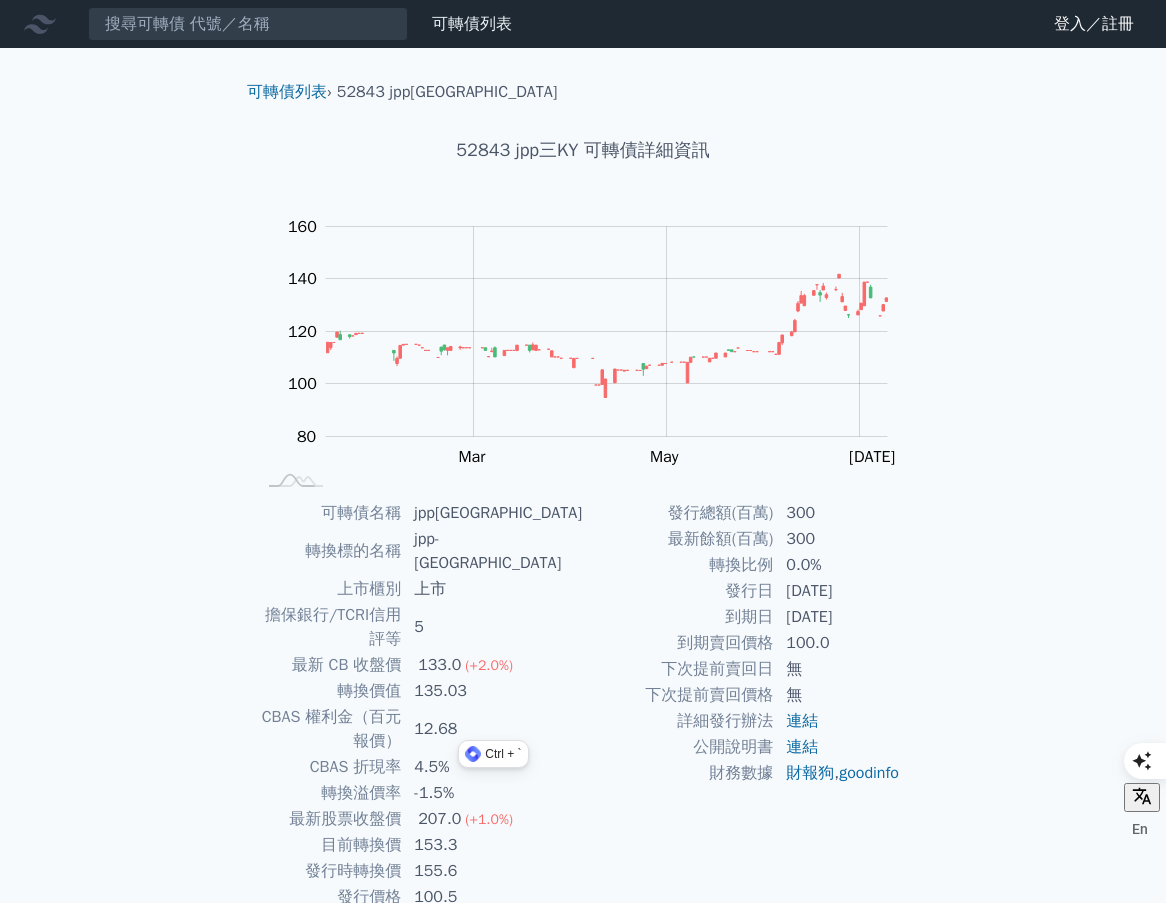 click on "153.3" at bounding box center [492, 845] 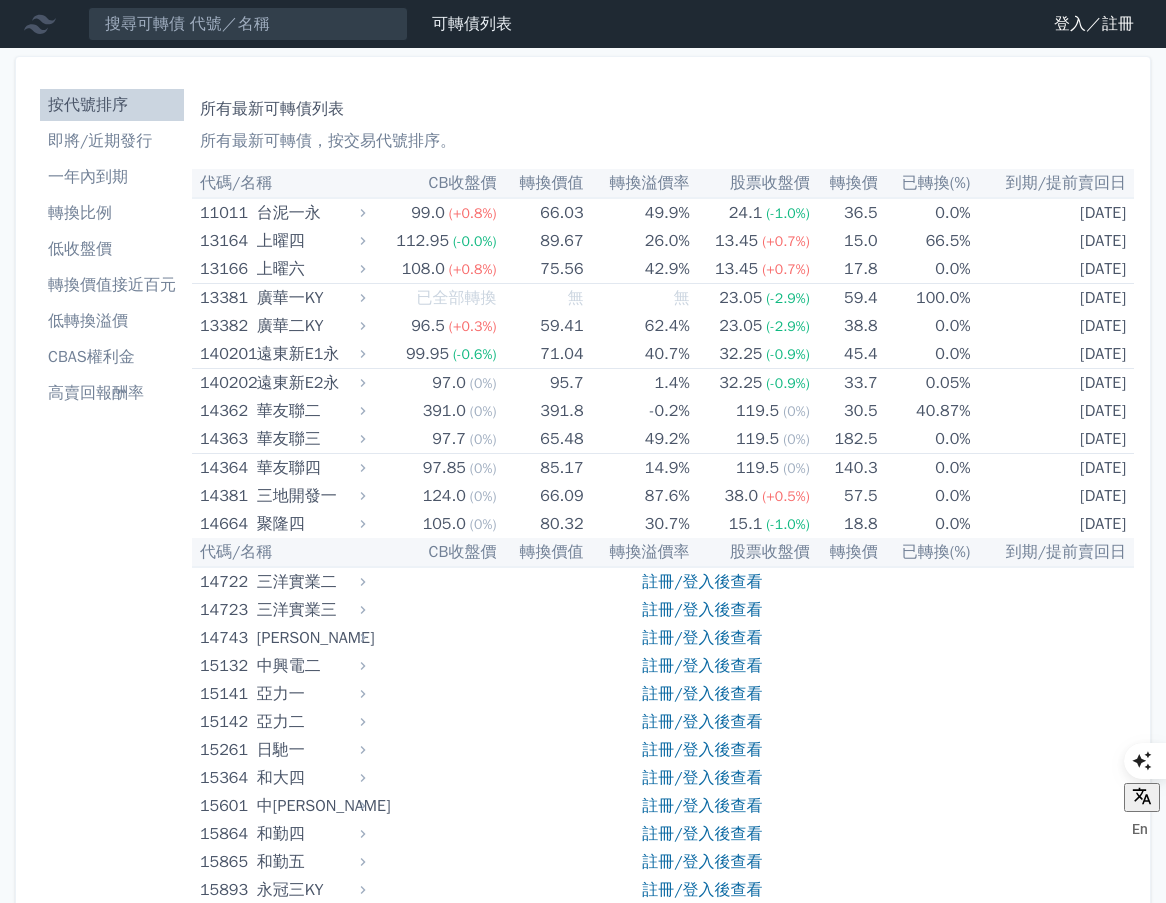 scroll, scrollTop: 0, scrollLeft: 0, axis: both 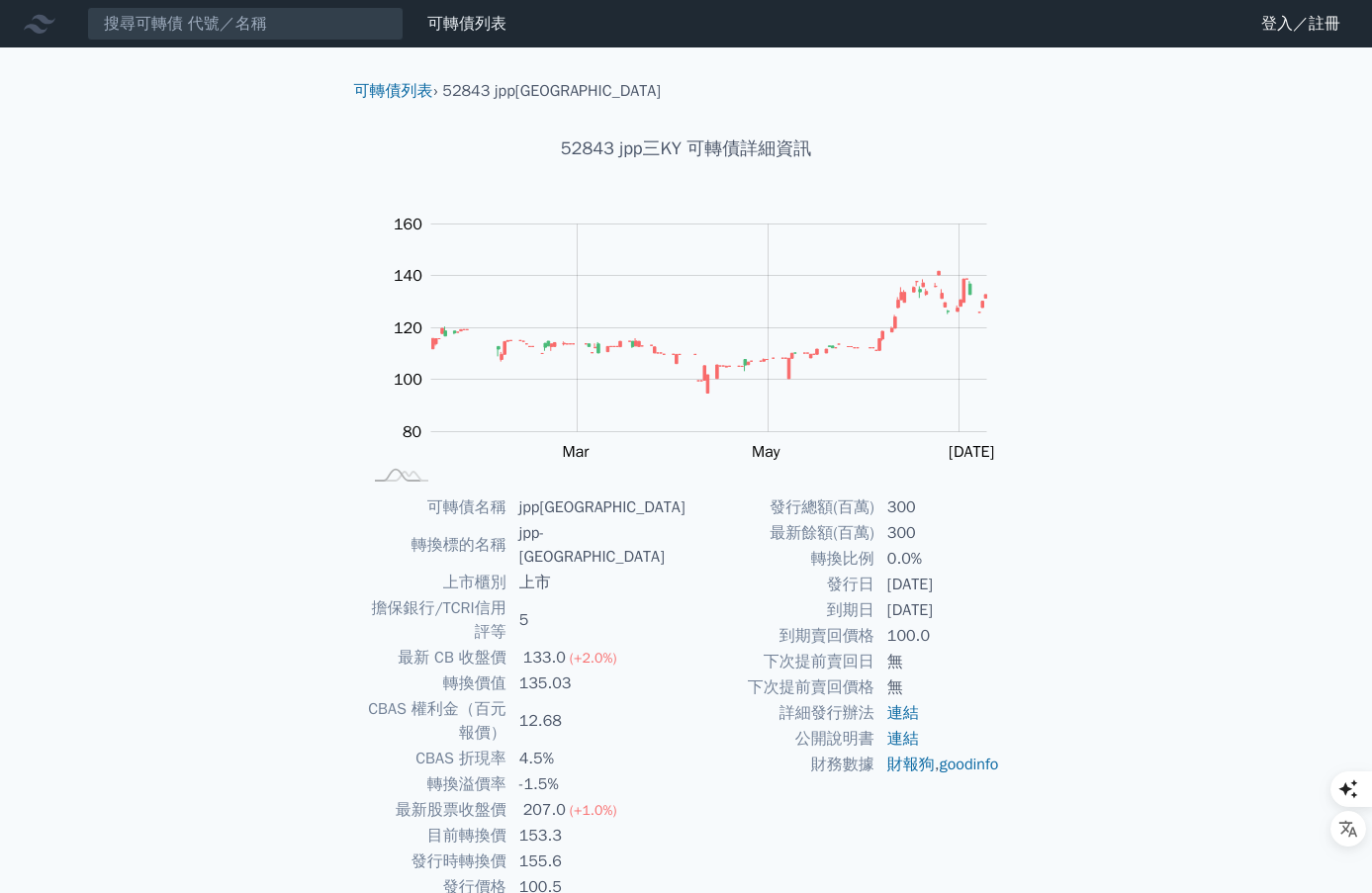 click on "0.0%" at bounding box center [943, 559] 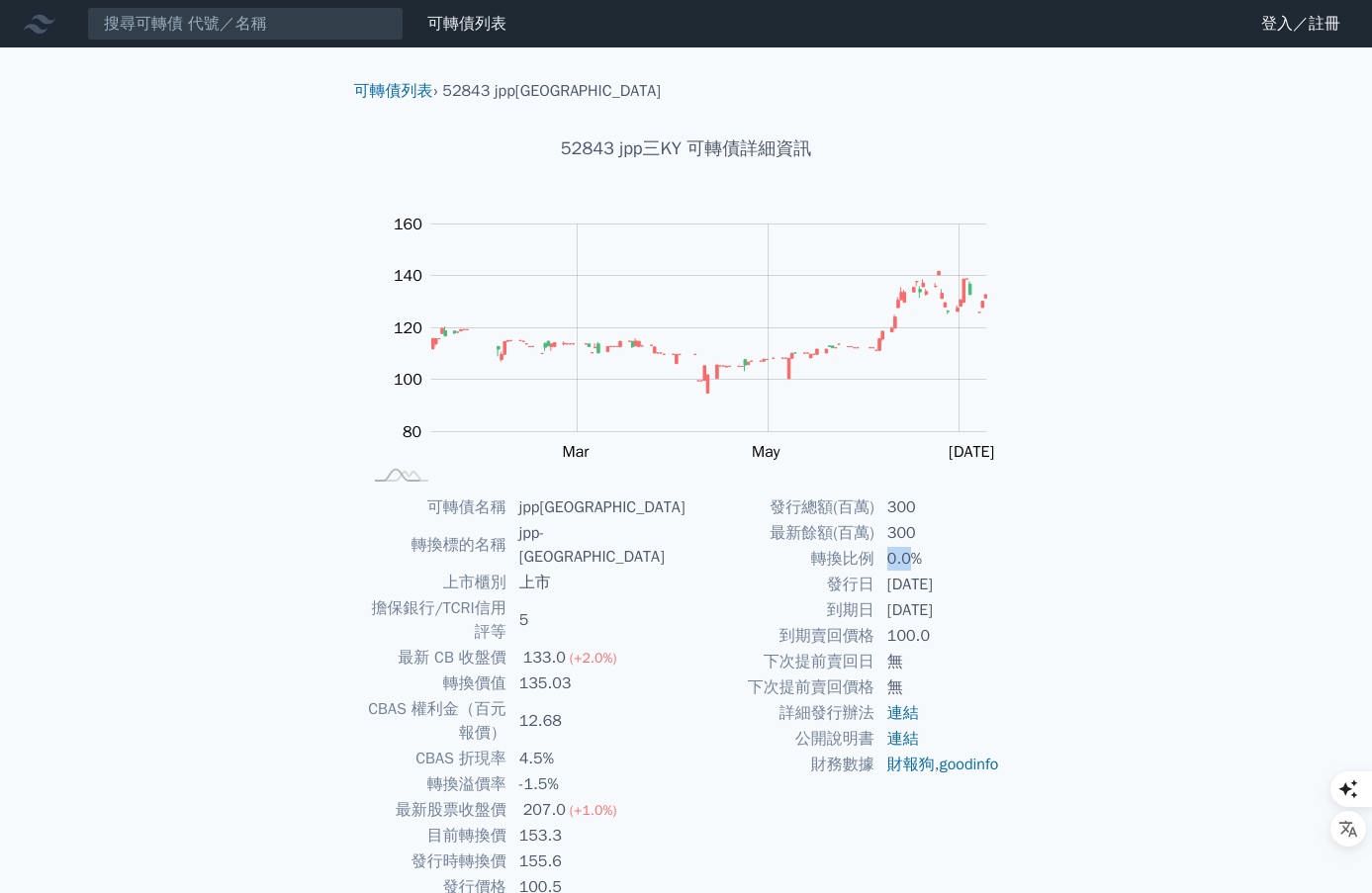 click on "0.0%" at bounding box center [943, 559] 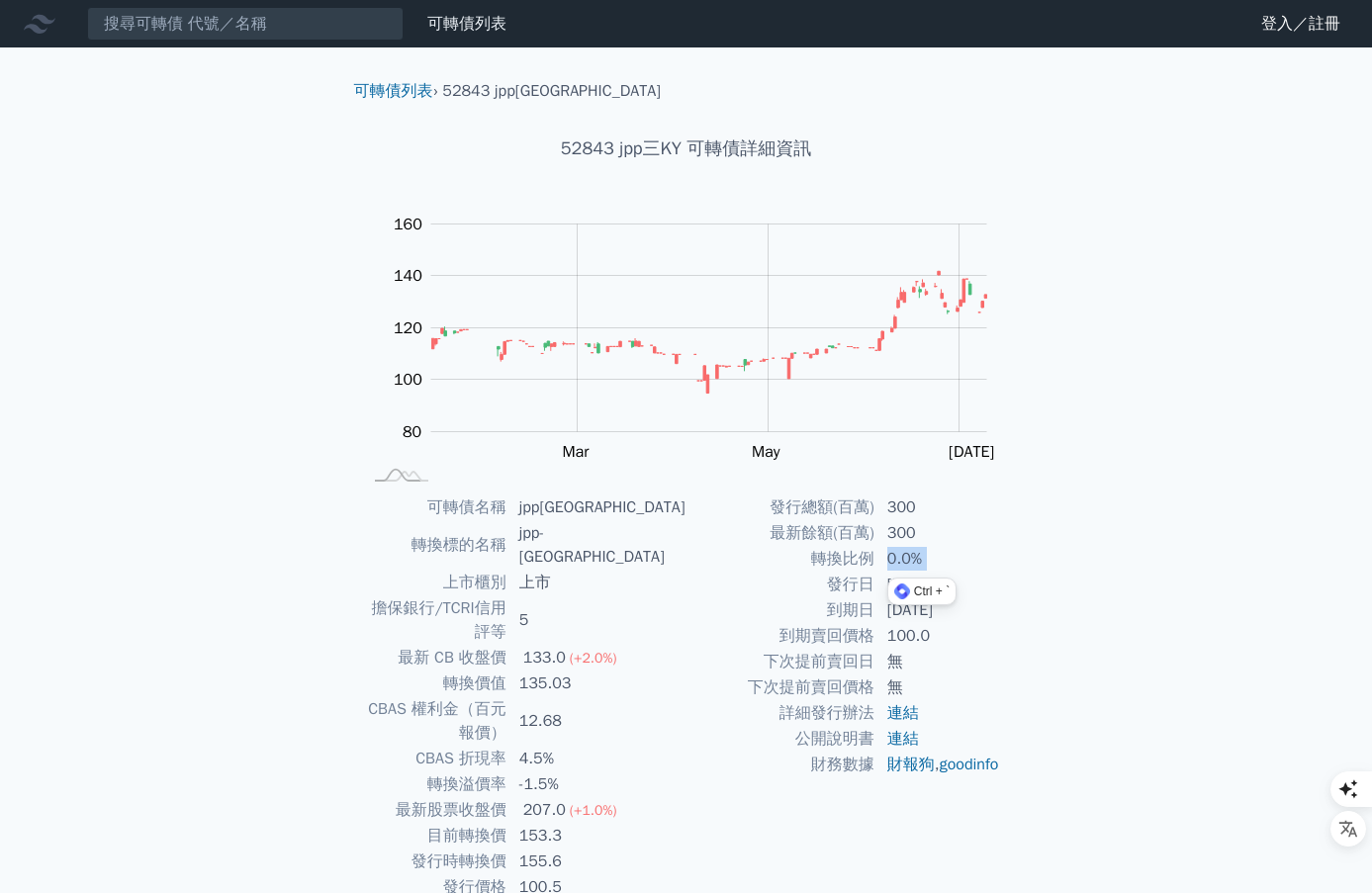 click on "0.0%" at bounding box center [943, 559] 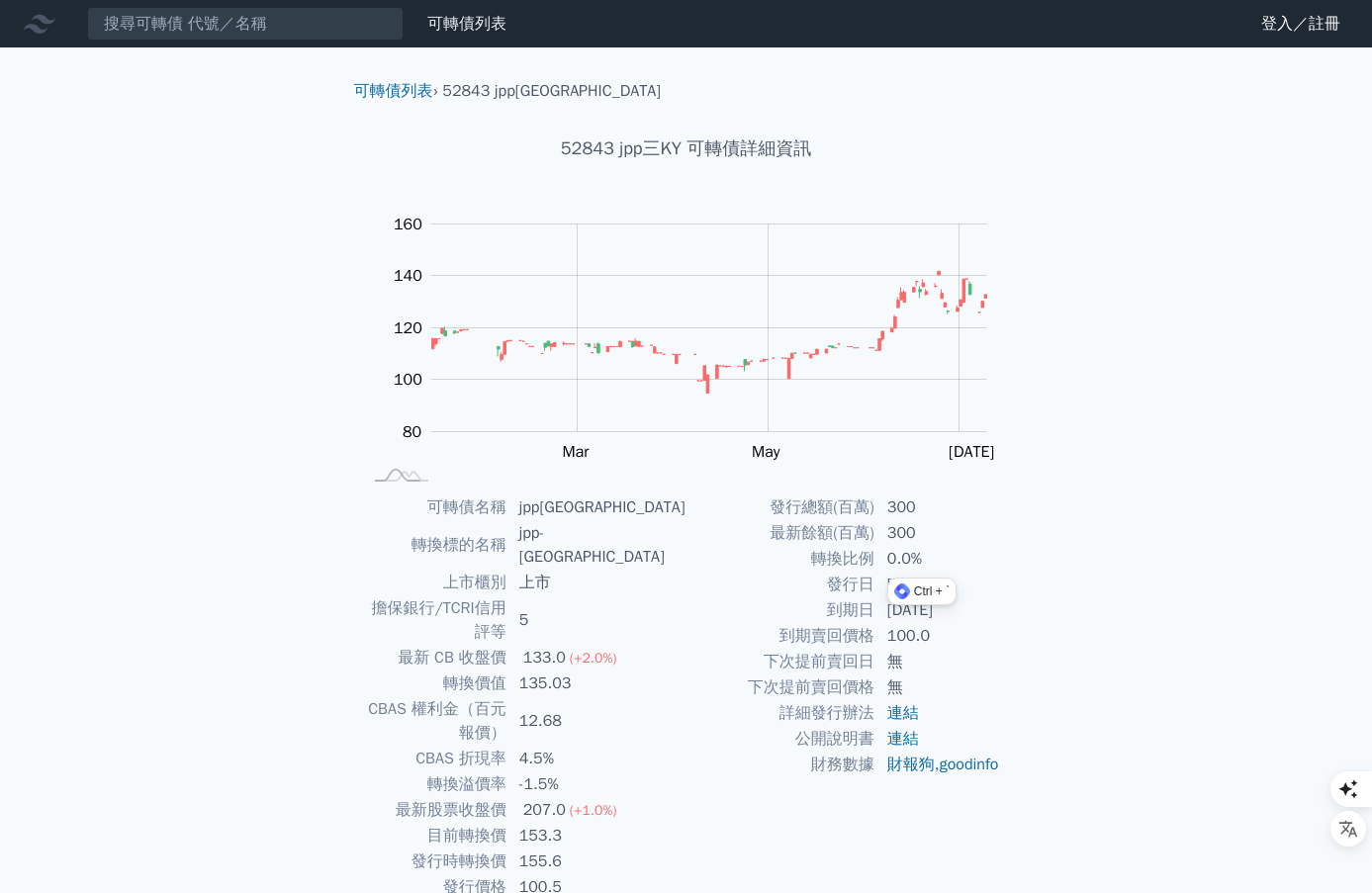 click on "可轉債列表
財務數據
可轉債列表
財務數據
登入／註冊
登入／註冊
可轉債列表  ›
52843 jpp三KY
52843 jpp三KY 可轉債詳細資訊
Zoom Out 120 110 100 90 80 180 120 160 140 60 40 L Jan 2025 Jul May Mar Sep 開: 134 高: 136 低: 134" at bounding box center (686, 493) 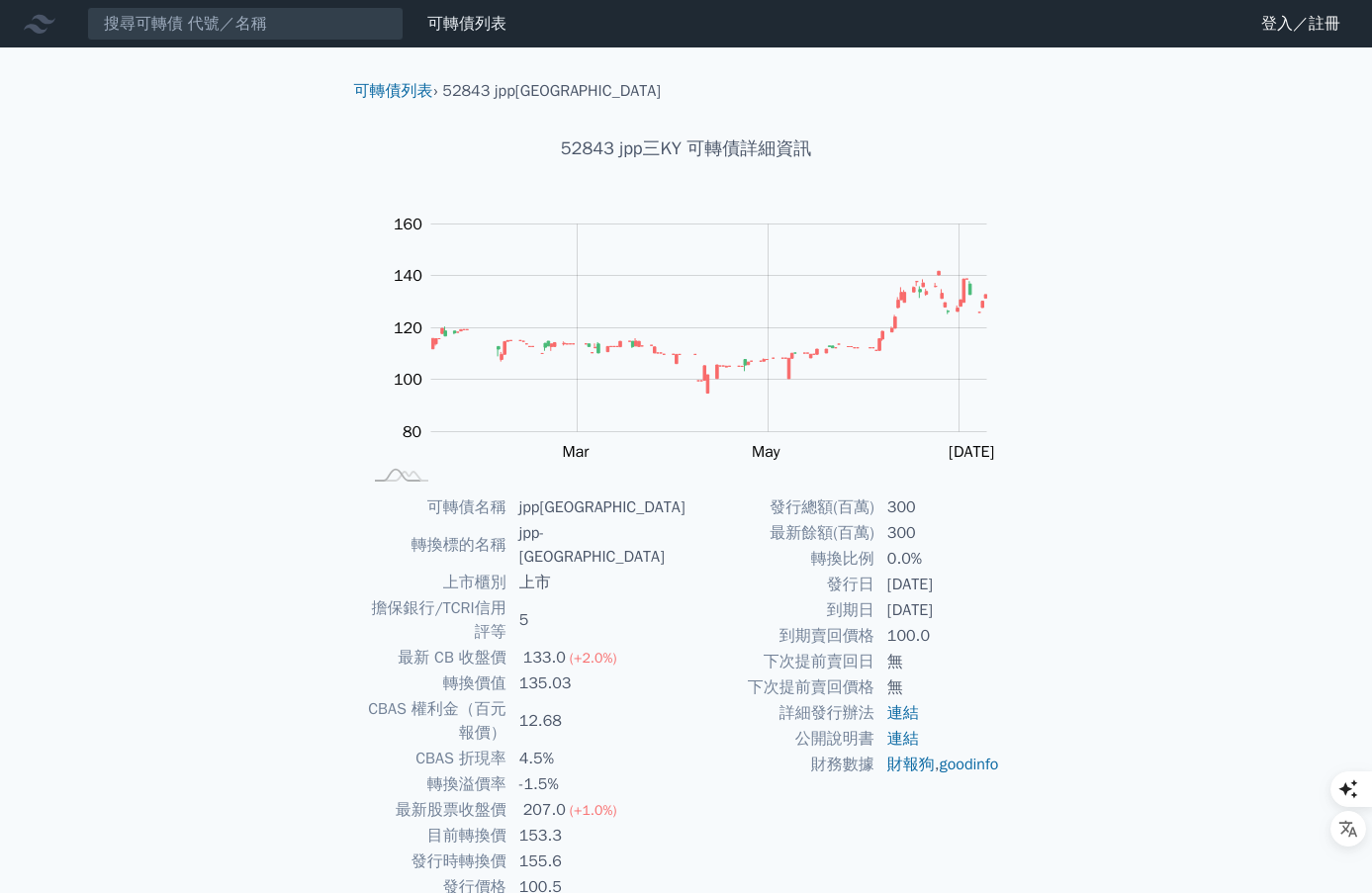 click on "52843 jpp三KY 可轉債詳細資訊" at bounding box center (686, 148) 